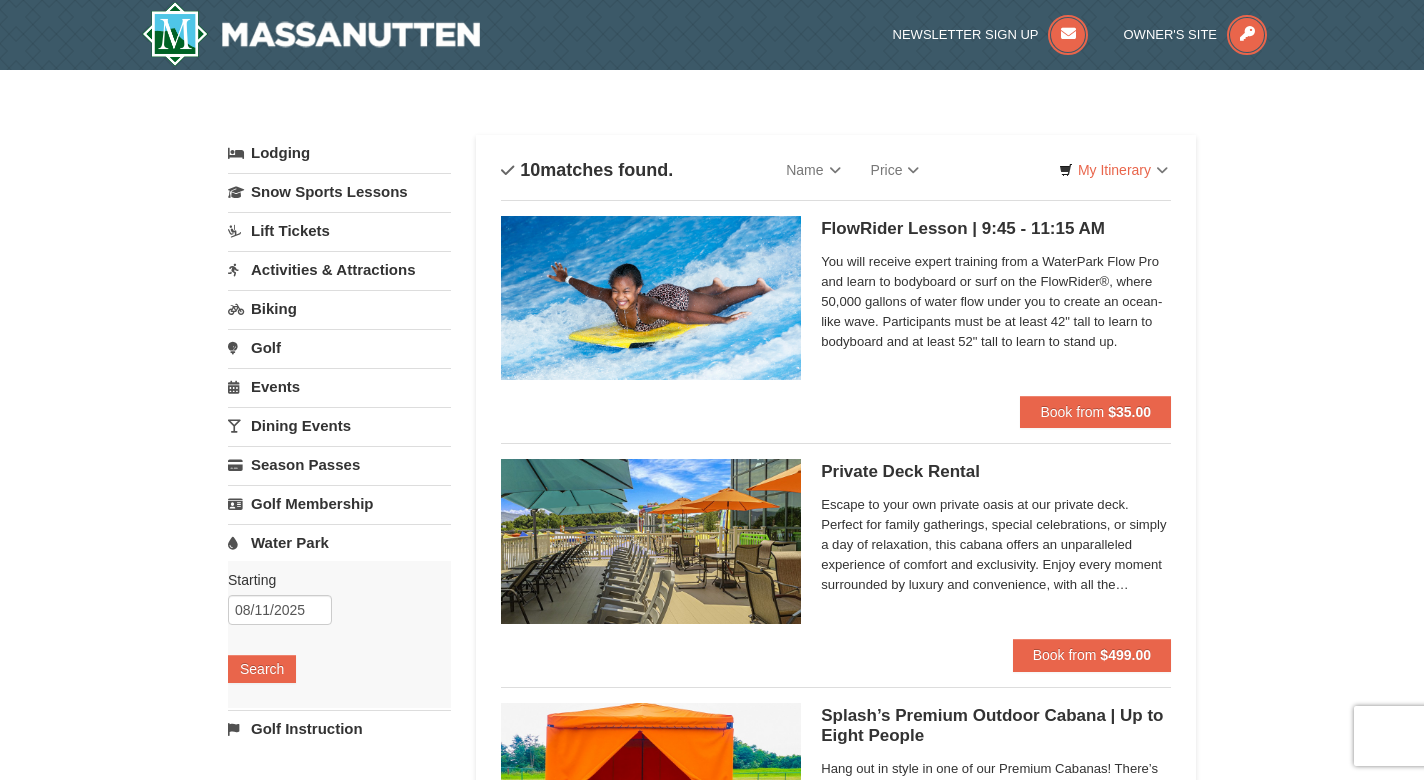 scroll, scrollTop: 0, scrollLeft: 0, axis: both 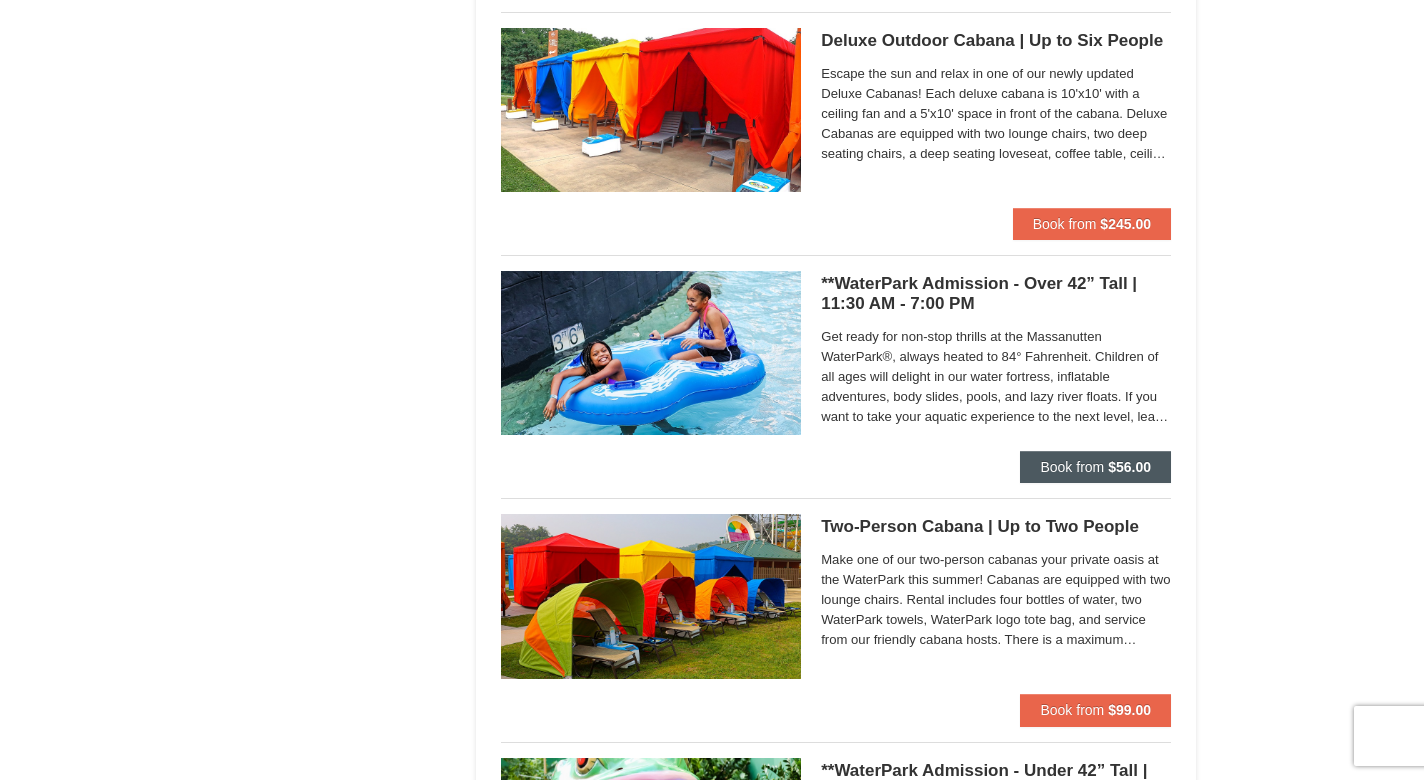 click on "Book from" at bounding box center [1072, 467] 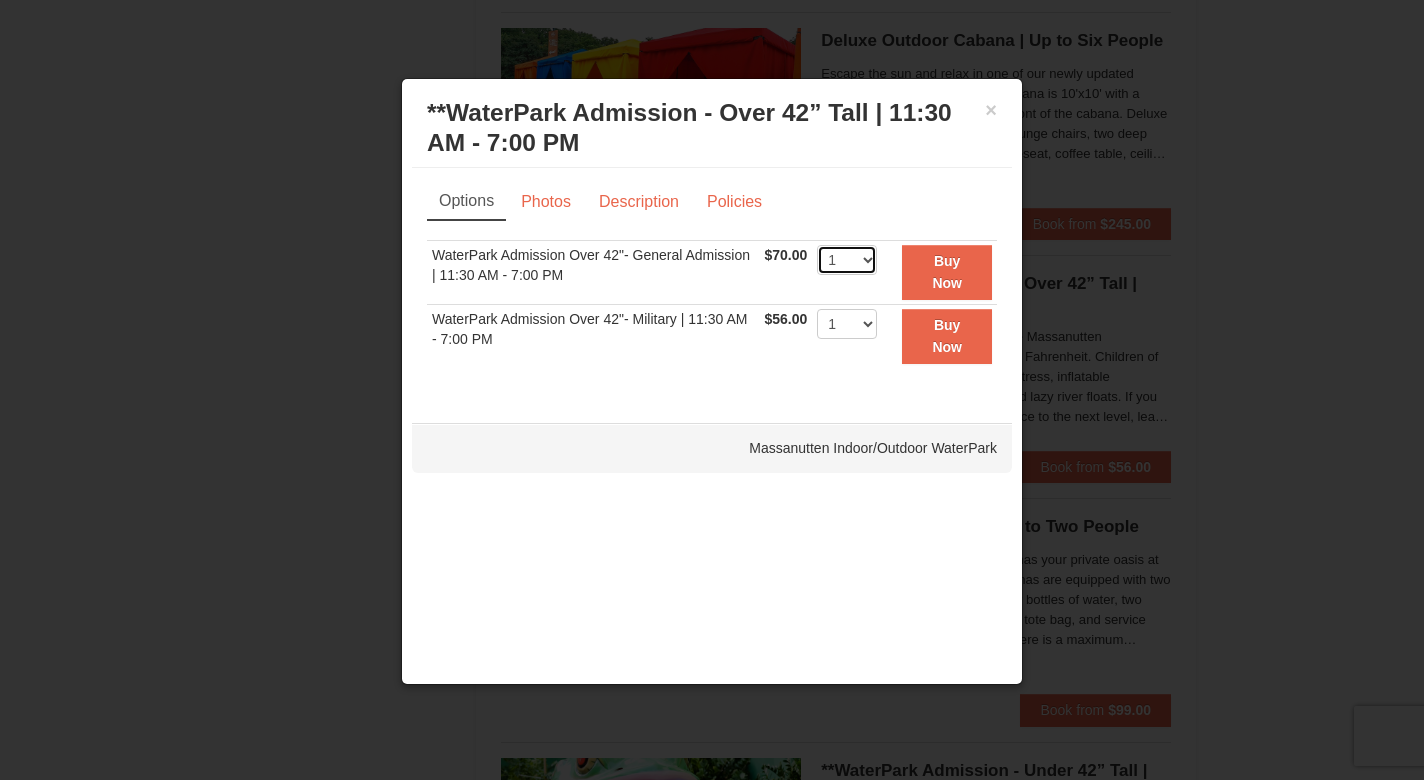 select on "2" 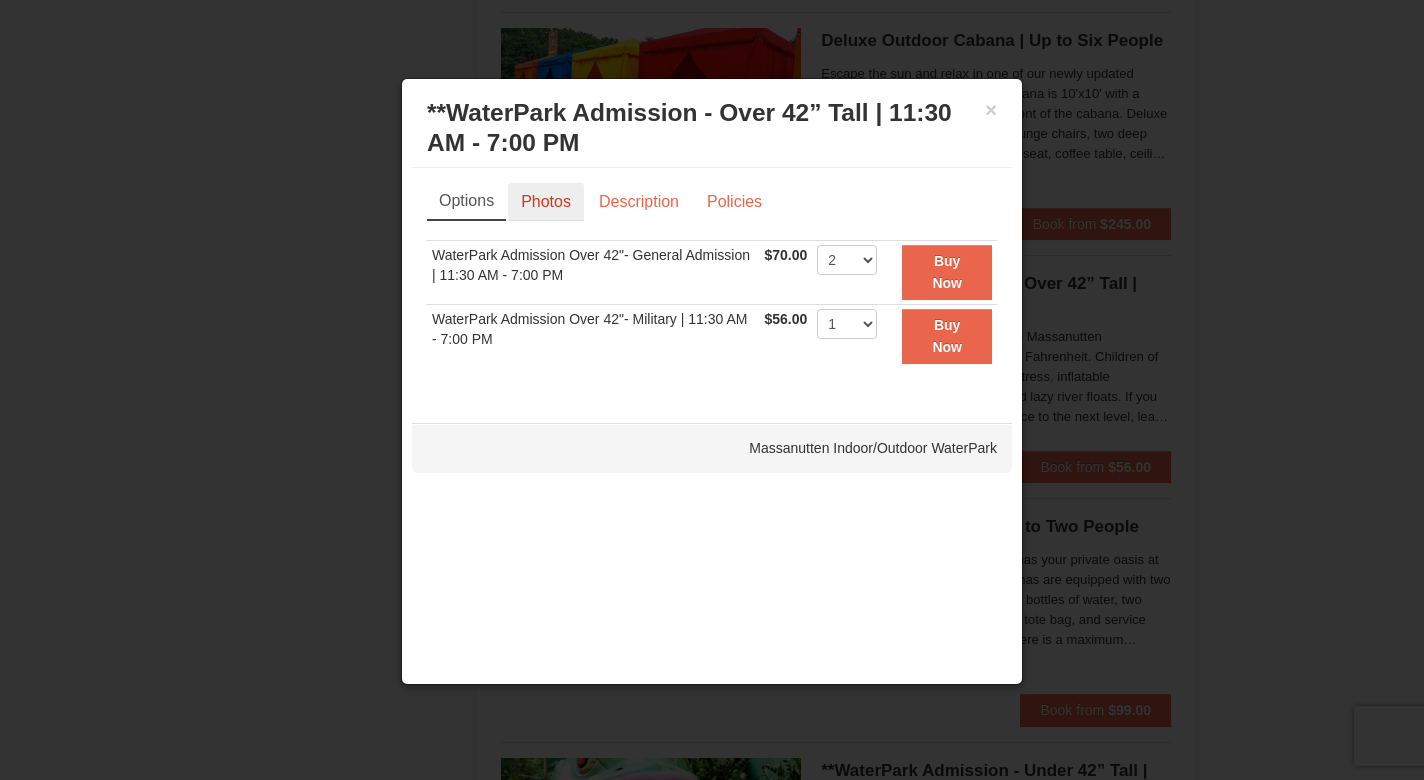 click on "Photos" at bounding box center [546, 202] 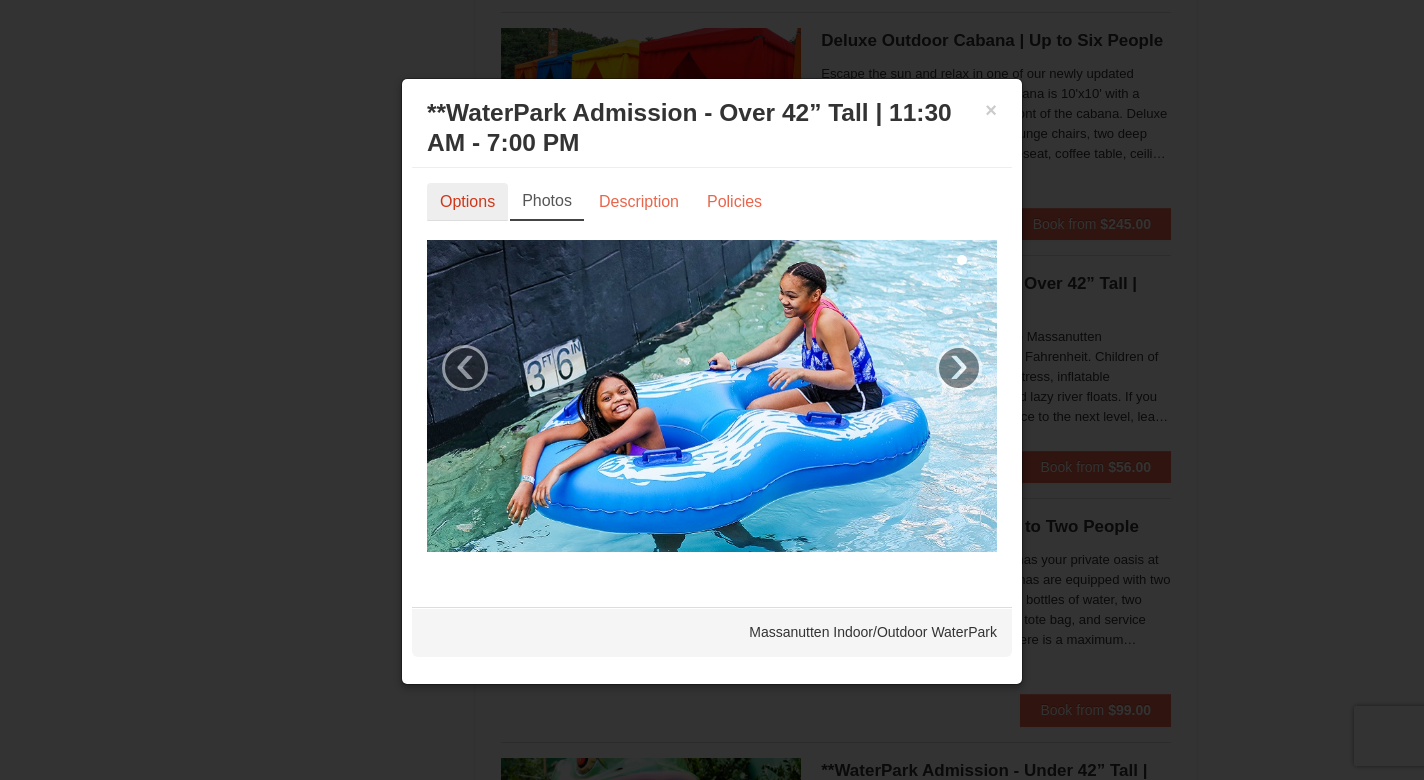 click on "Options" at bounding box center [467, 202] 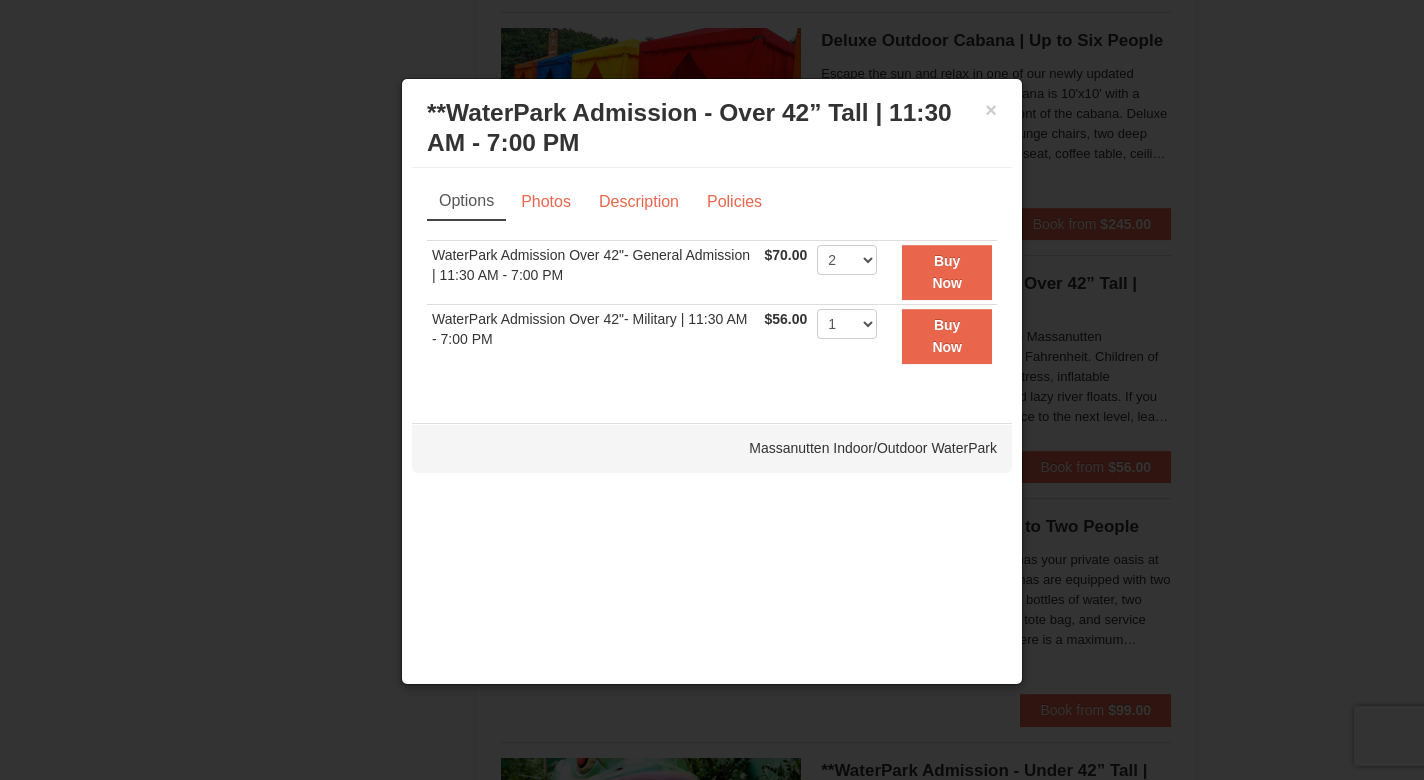click on "×
**WaterPark Admission - Over 42” Tall | 11:30 AM - 7:00 PM  Massanutten Indoor/Outdoor WaterPark" at bounding box center [712, 128] 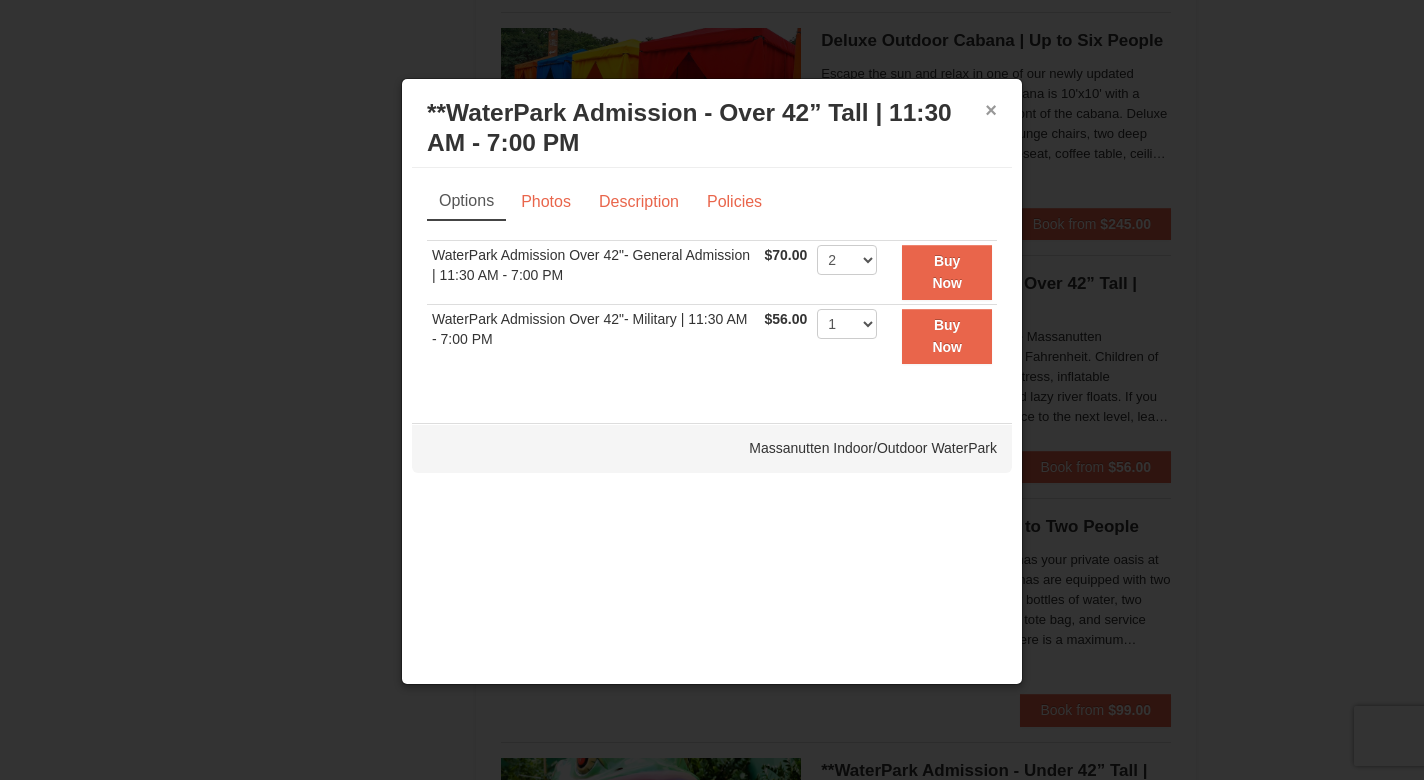 click on "×" at bounding box center [991, 110] 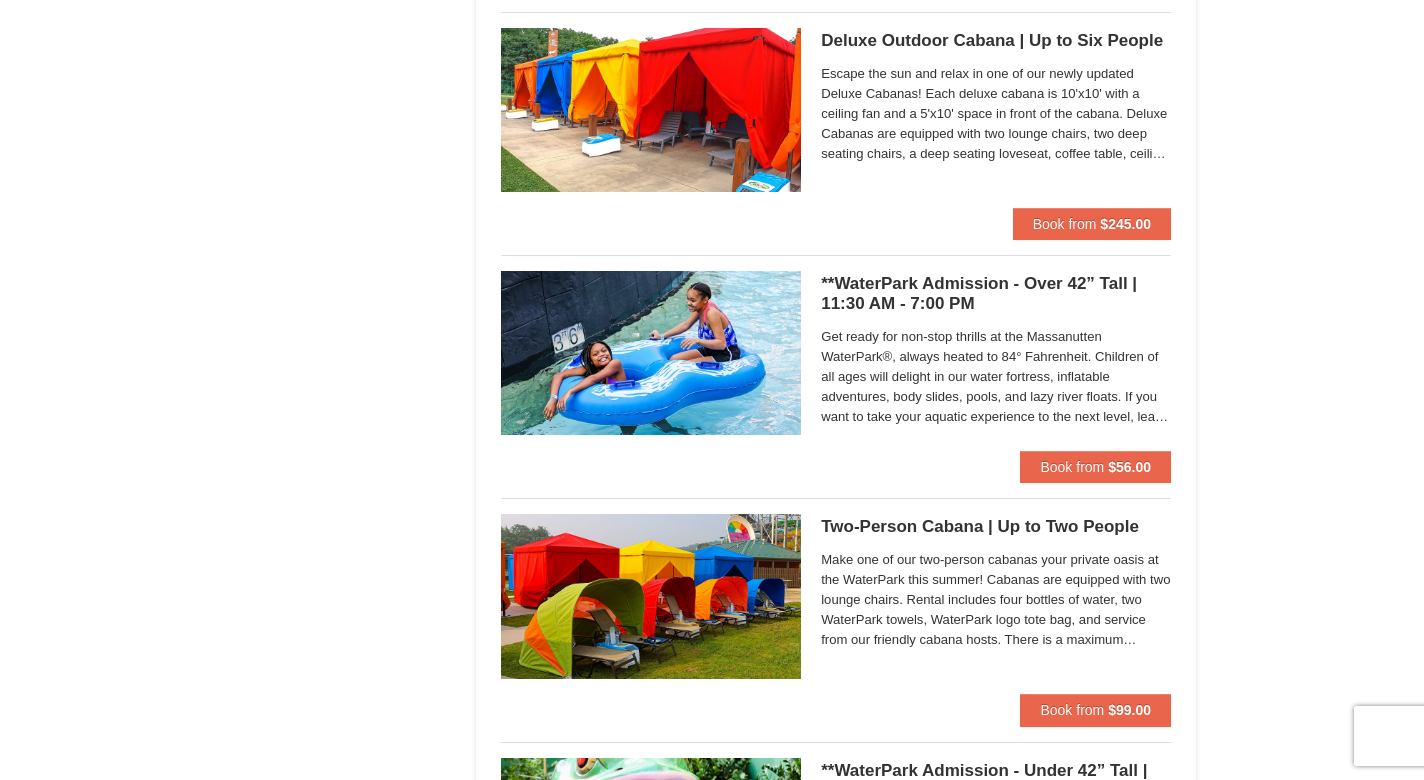 click on "×
Categories
List
Filter
My Itinerary
Questions?  1-540-289-9441
Lodging
Arrival Please format dates MM/DD/YYYY Please format dates MM/DD/YYYY
08/11/2025
Departure Please format dates MM/DD/YYYY Please format dates MM/DD/YYYY
08/13/2025
2 0" at bounding box center [712, 217] 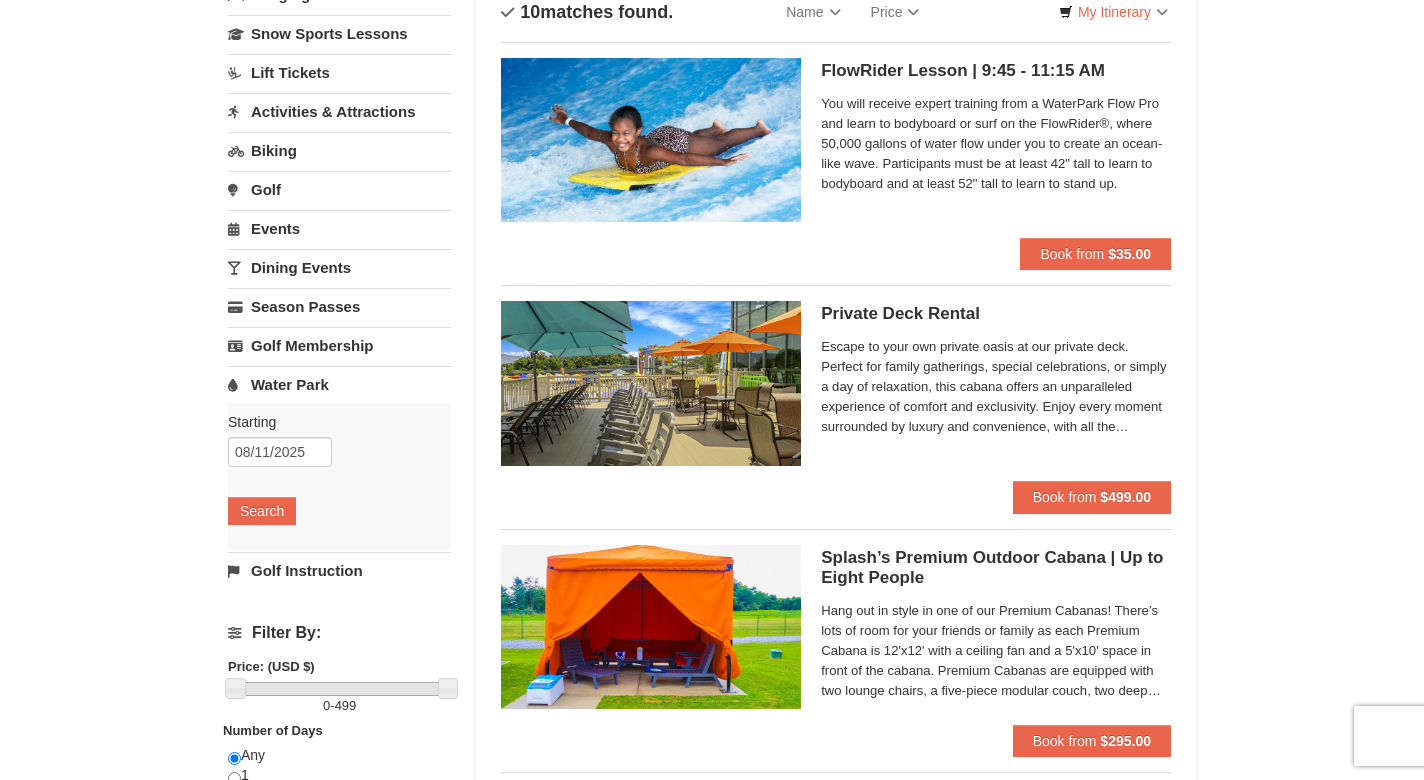 scroll, scrollTop: 157, scrollLeft: 0, axis: vertical 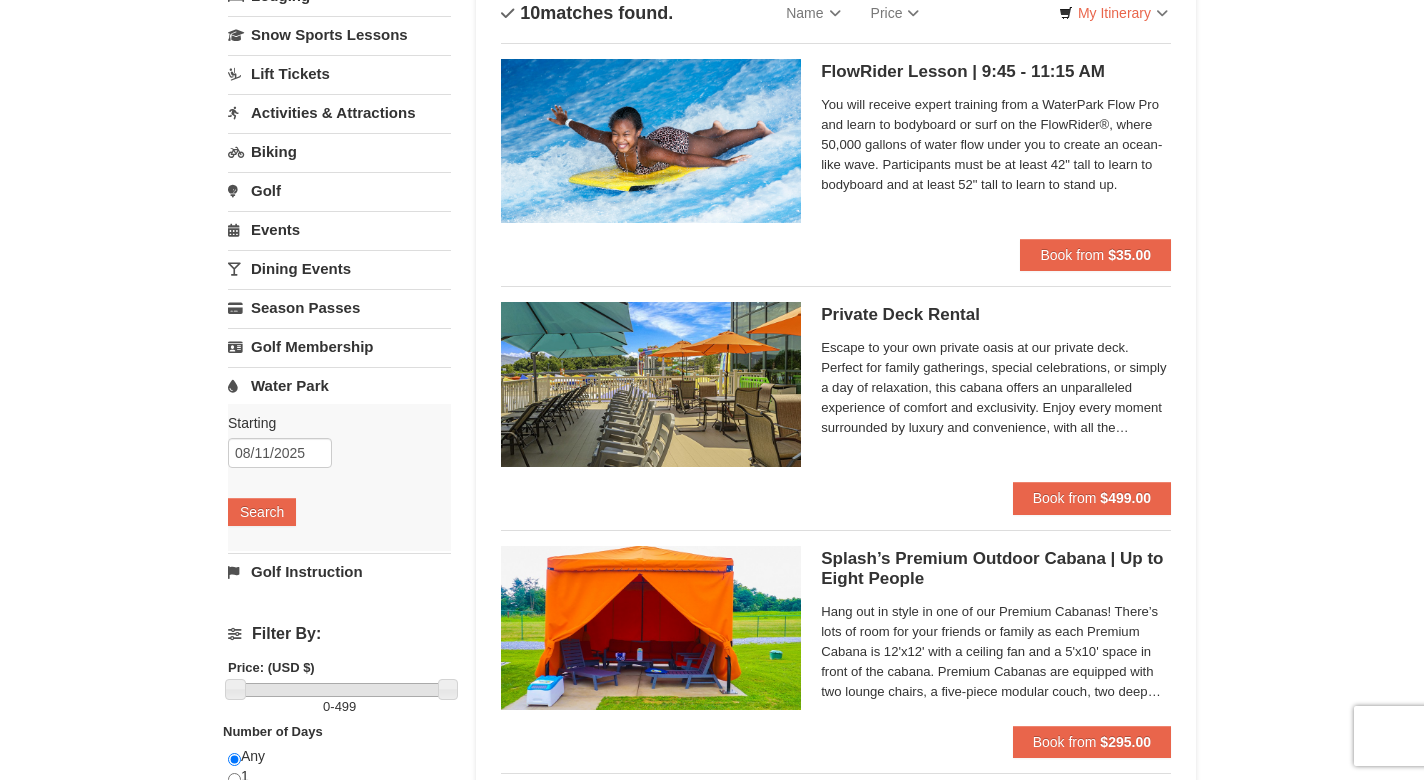 click on "×
Categories
List
Filter
My Itinerary
Questions?  1-540-289-9441
Lodging
Arrival Please format dates MM/DD/YYYY Please format dates MM/DD/YYYY
08/11/2025
Departure Please format dates MM/DD/YYYY Please format dates MM/DD/YYYY
08/13/2025
2 0" at bounding box center (712, 1222) 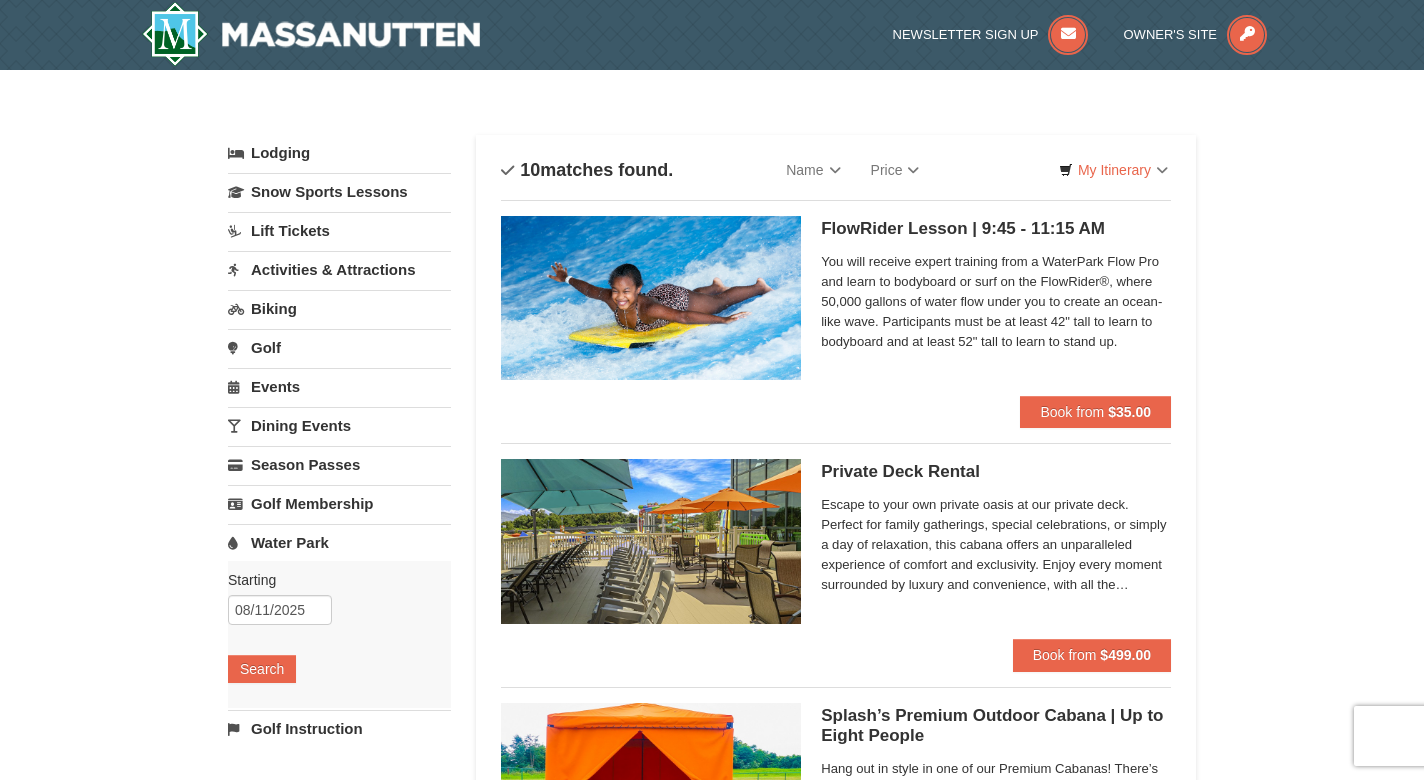 scroll, scrollTop: 0, scrollLeft: 0, axis: both 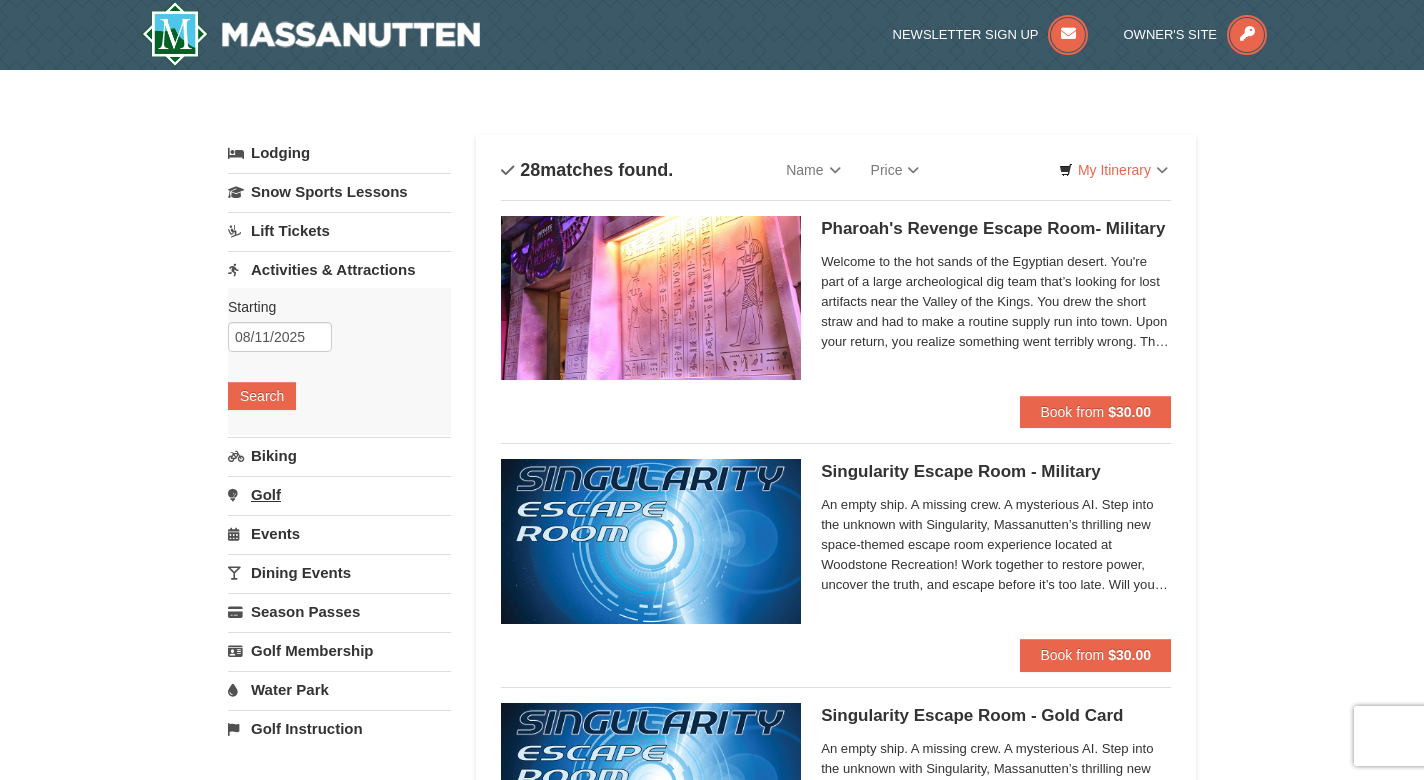 click on "Golf" at bounding box center [339, 494] 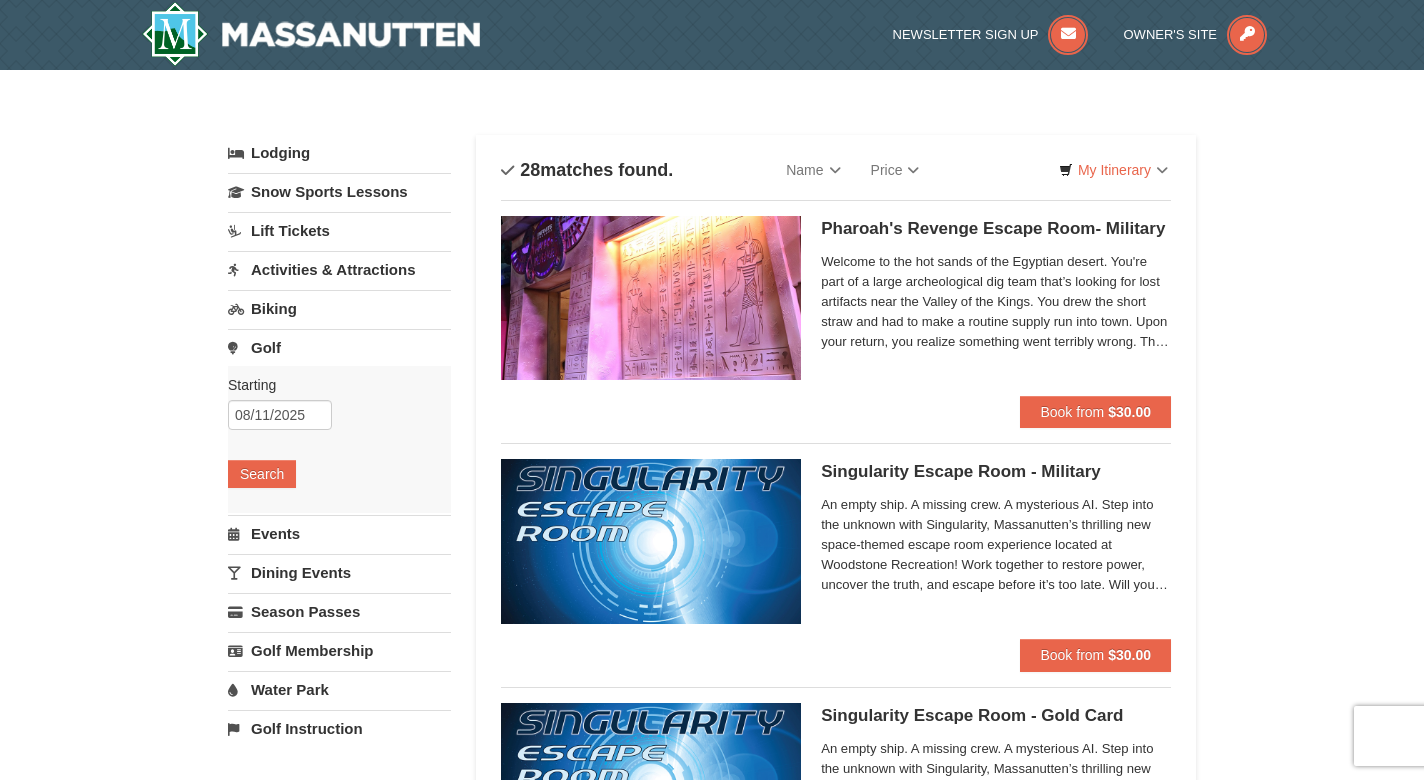click on "Starting Please format dates MM/DD/YYYY Please format dates MM/DD/YYYY
08/11/2025
Search" at bounding box center (339, 439) 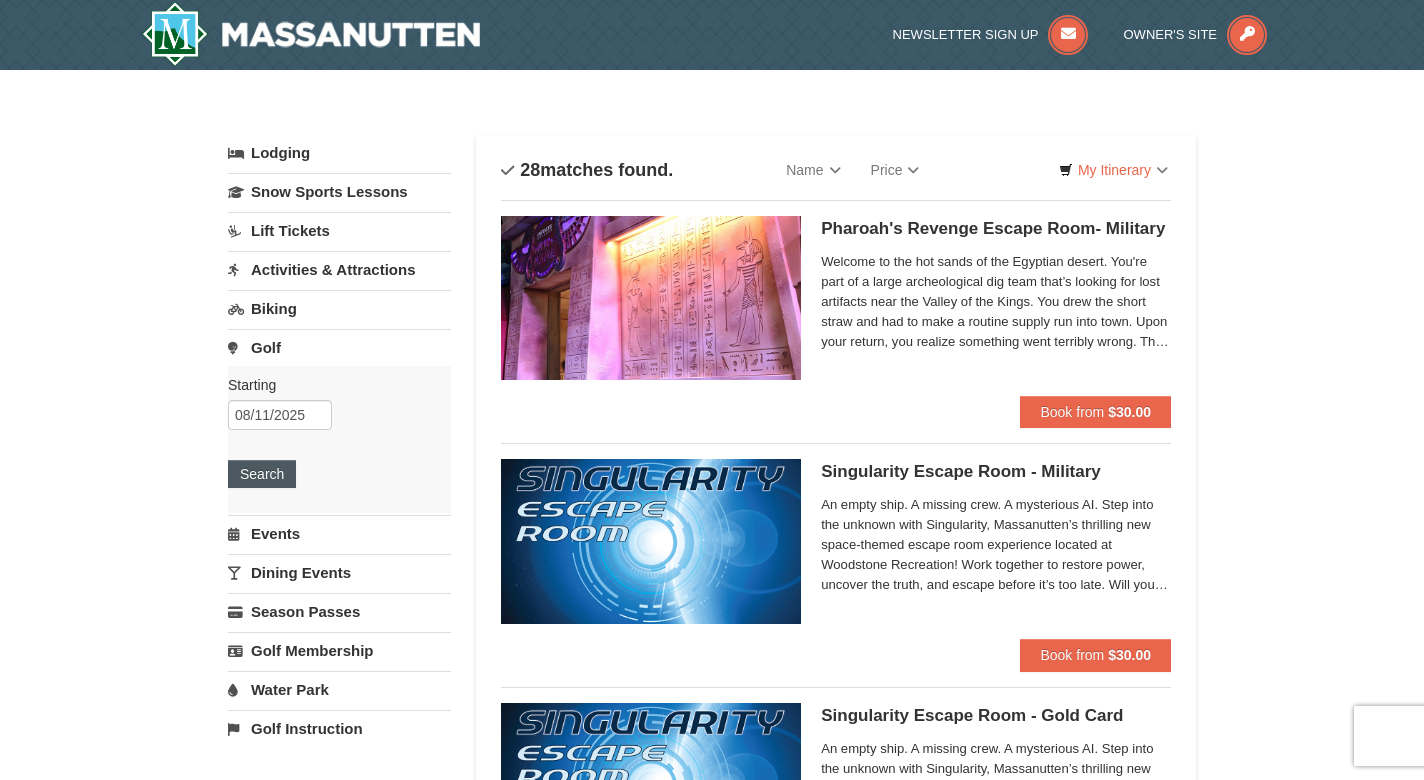 click on "Search" at bounding box center [262, 474] 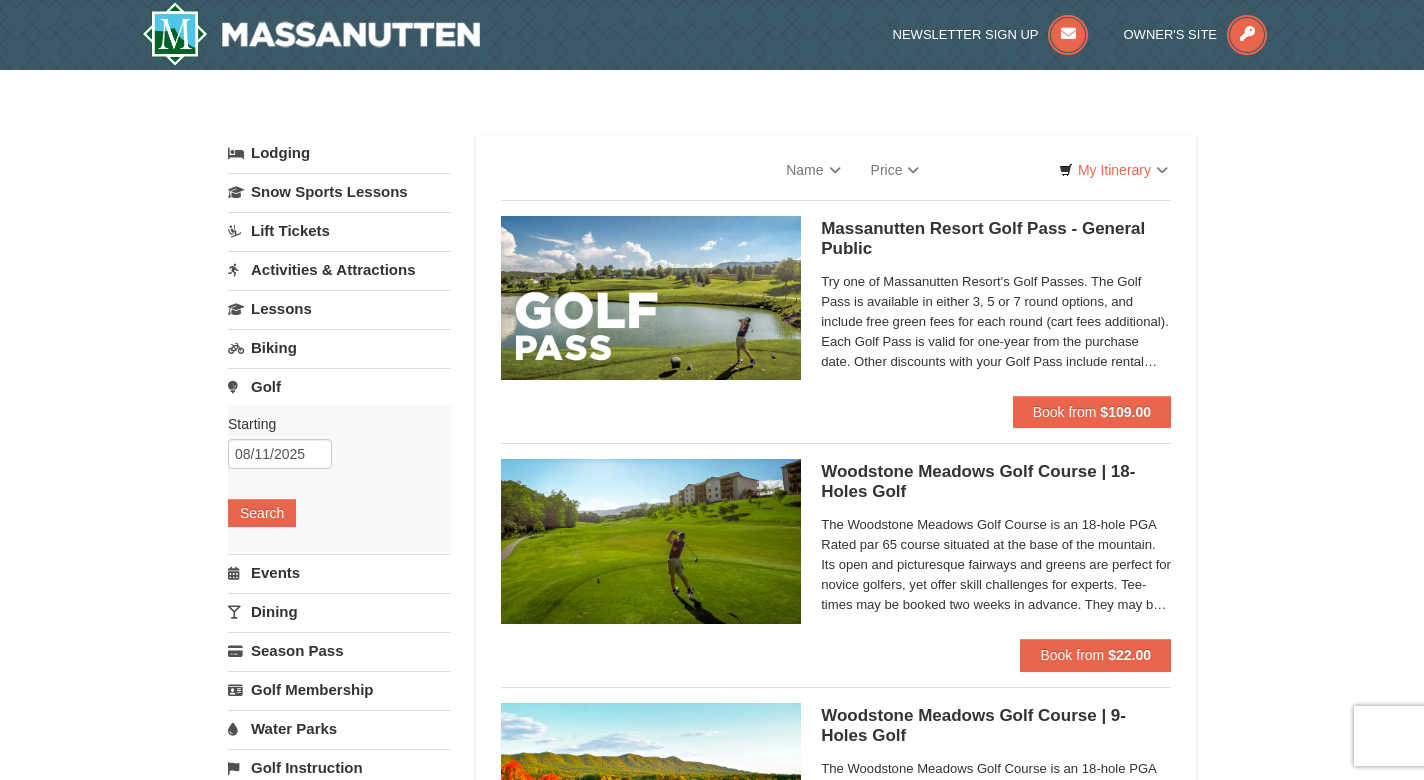 scroll, scrollTop: 0, scrollLeft: 0, axis: both 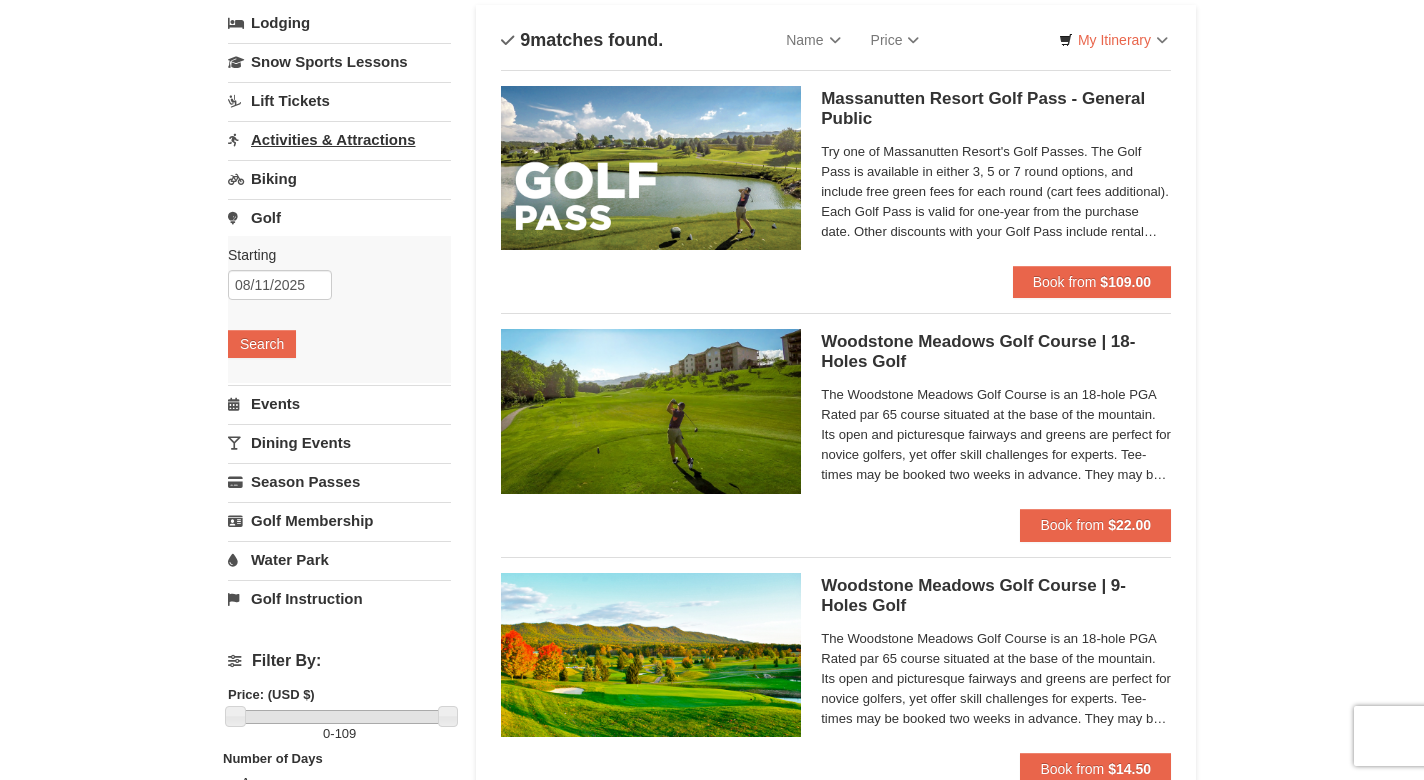 click on "Activities & Attractions" at bounding box center (339, 139) 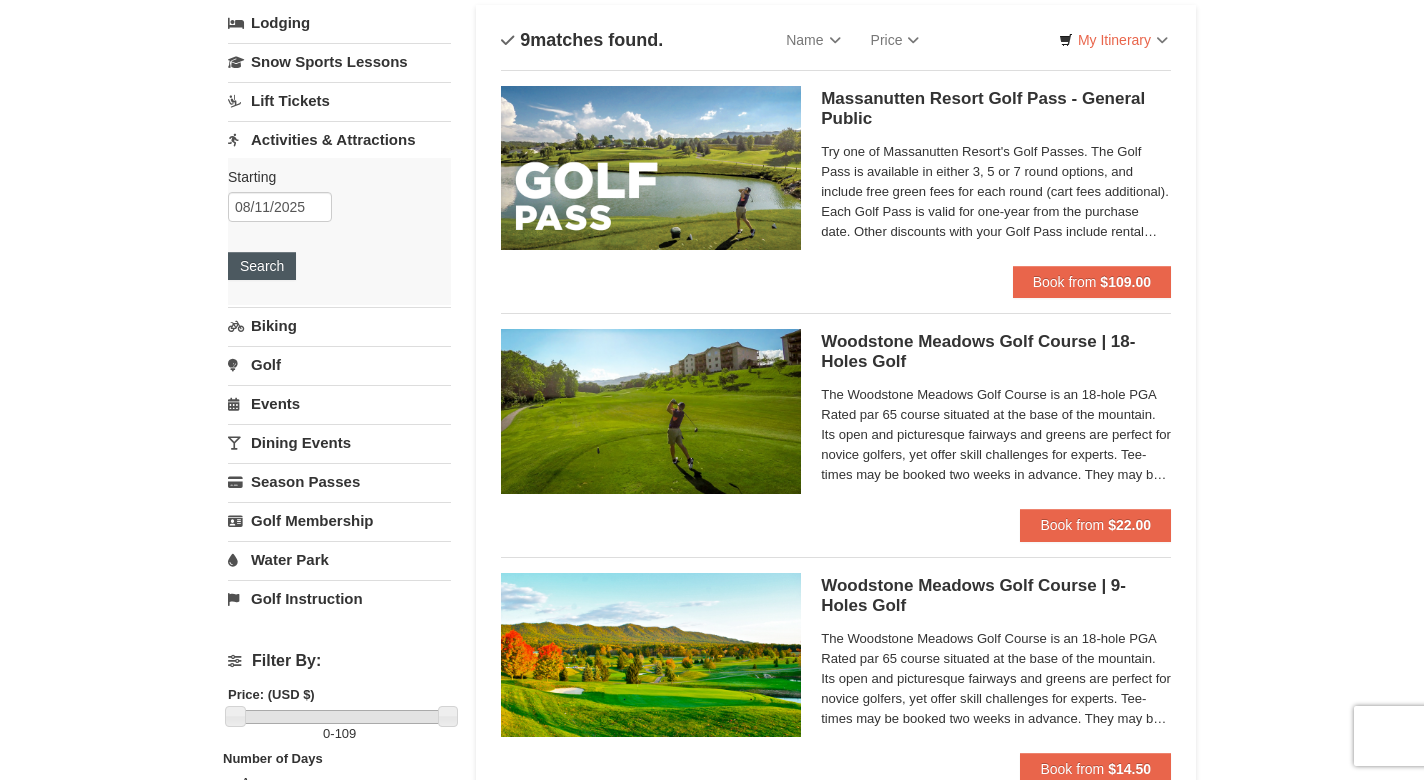 click on "Search" at bounding box center [262, 266] 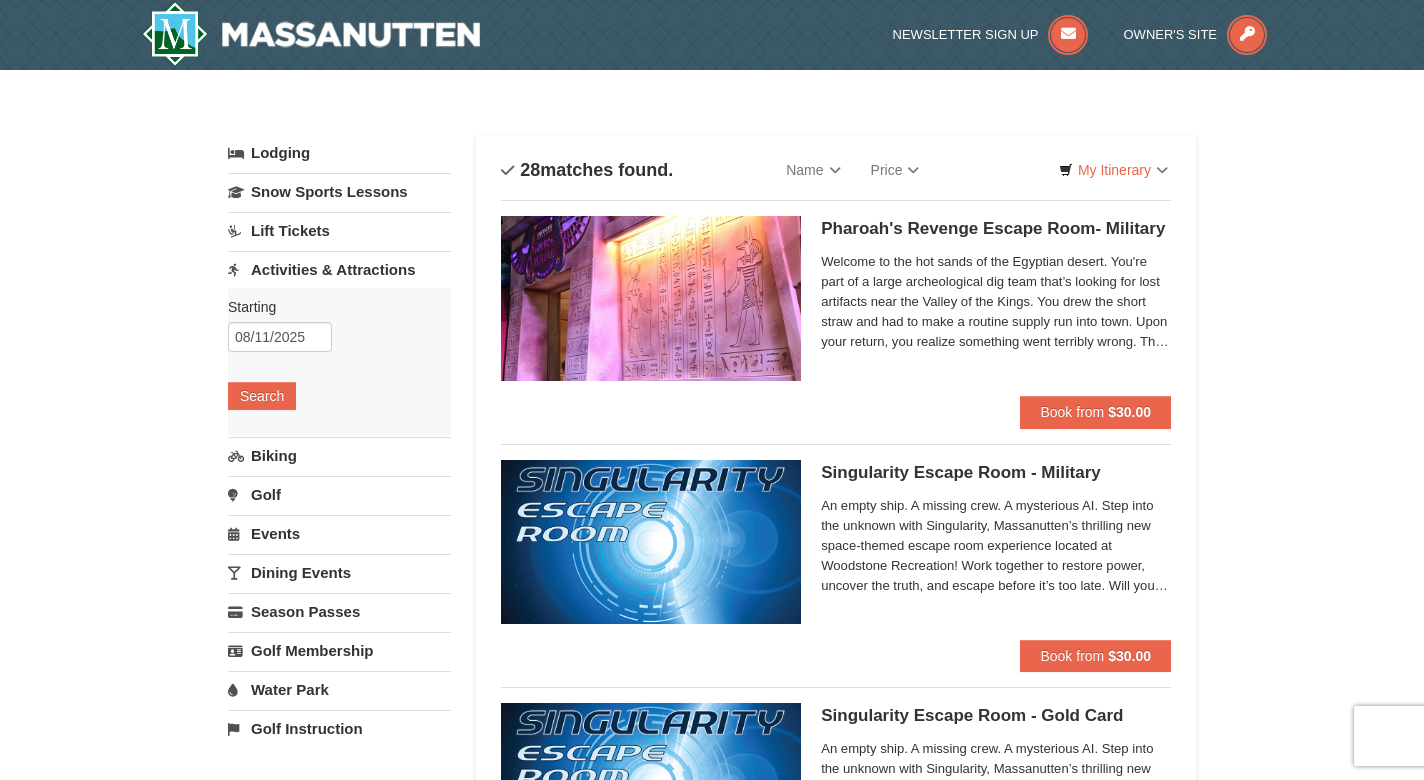 scroll, scrollTop: 0, scrollLeft: 0, axis: both 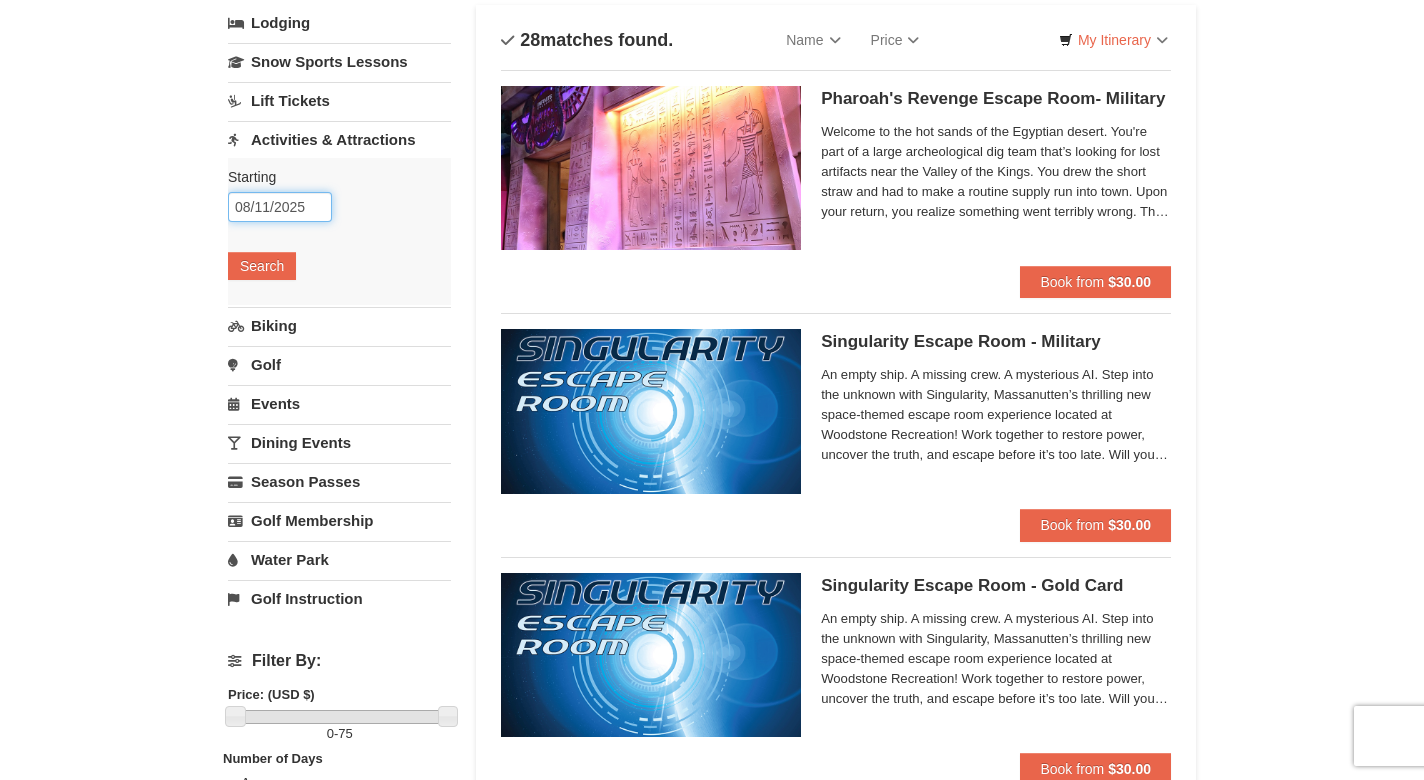 click on "08/11/2025" at bounding box center (280, 207) 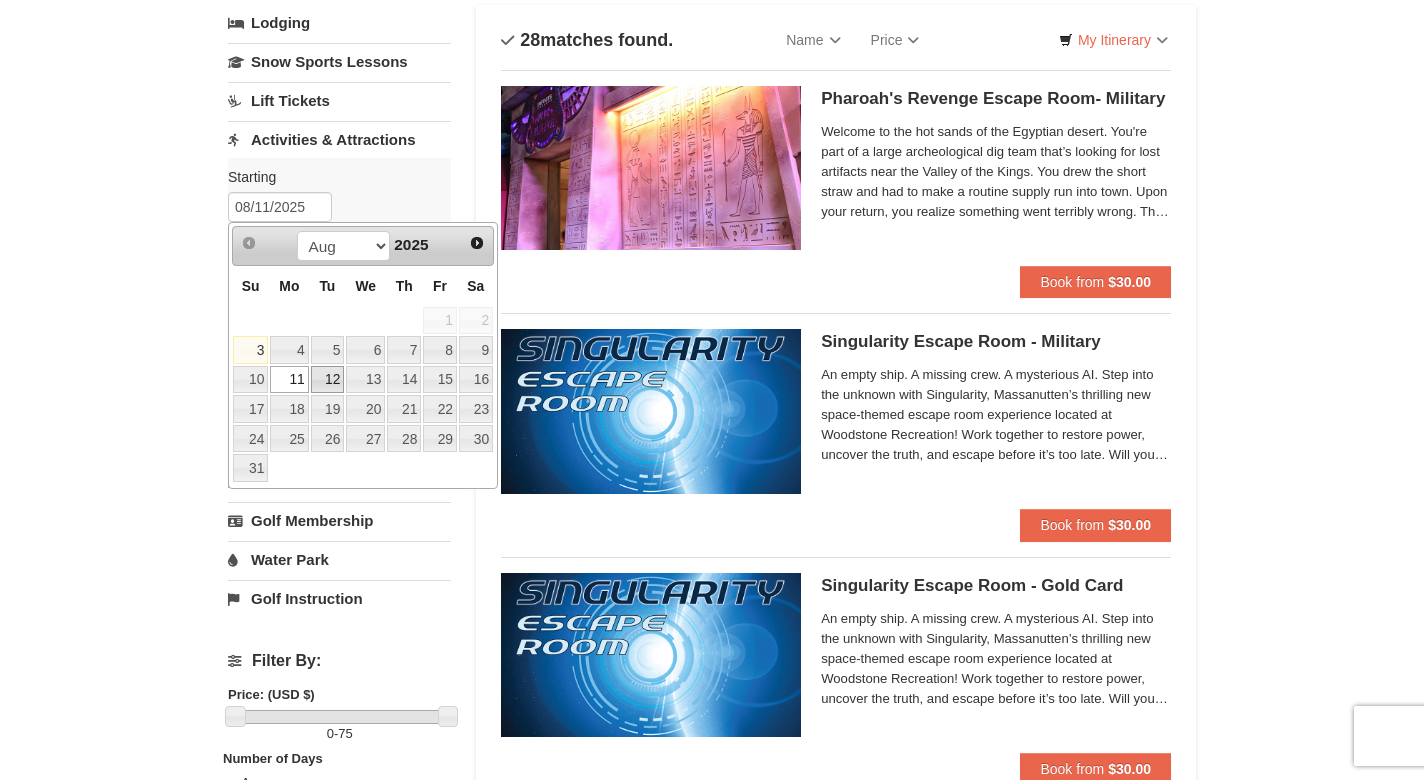 click on "12" at bounding box center (328, 380) 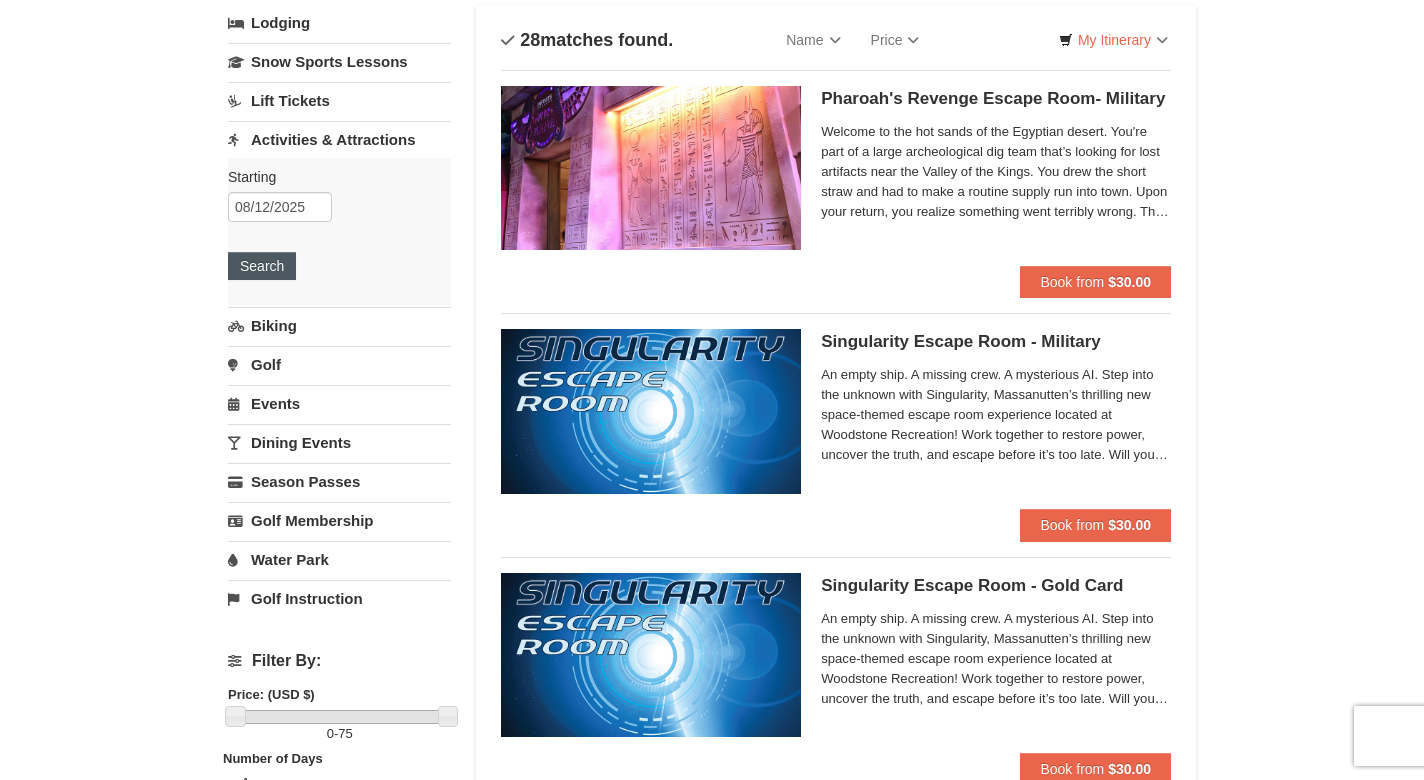 click on "Search" at bounding box center [262, 266] 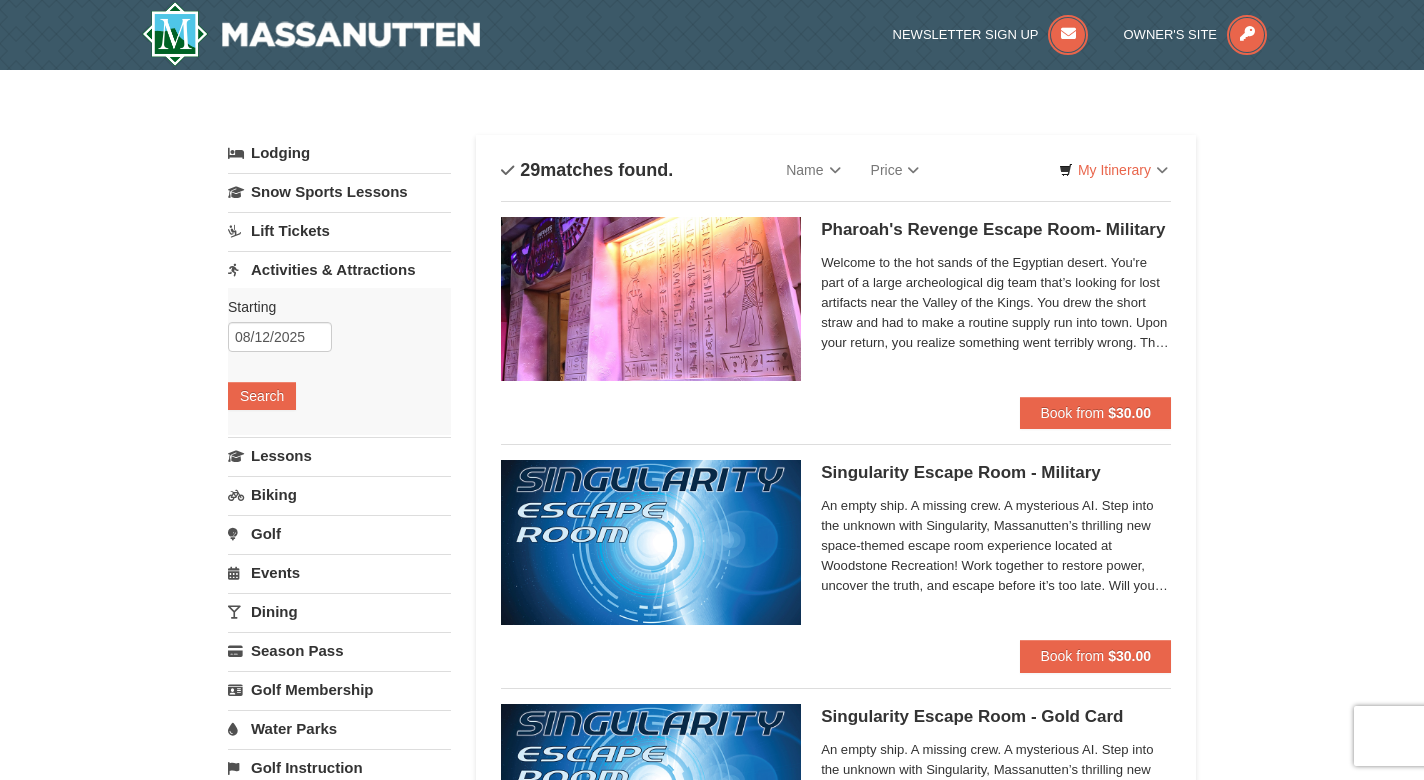 scroll, scrollTop: 0, scrollLeft: 0, axis: both 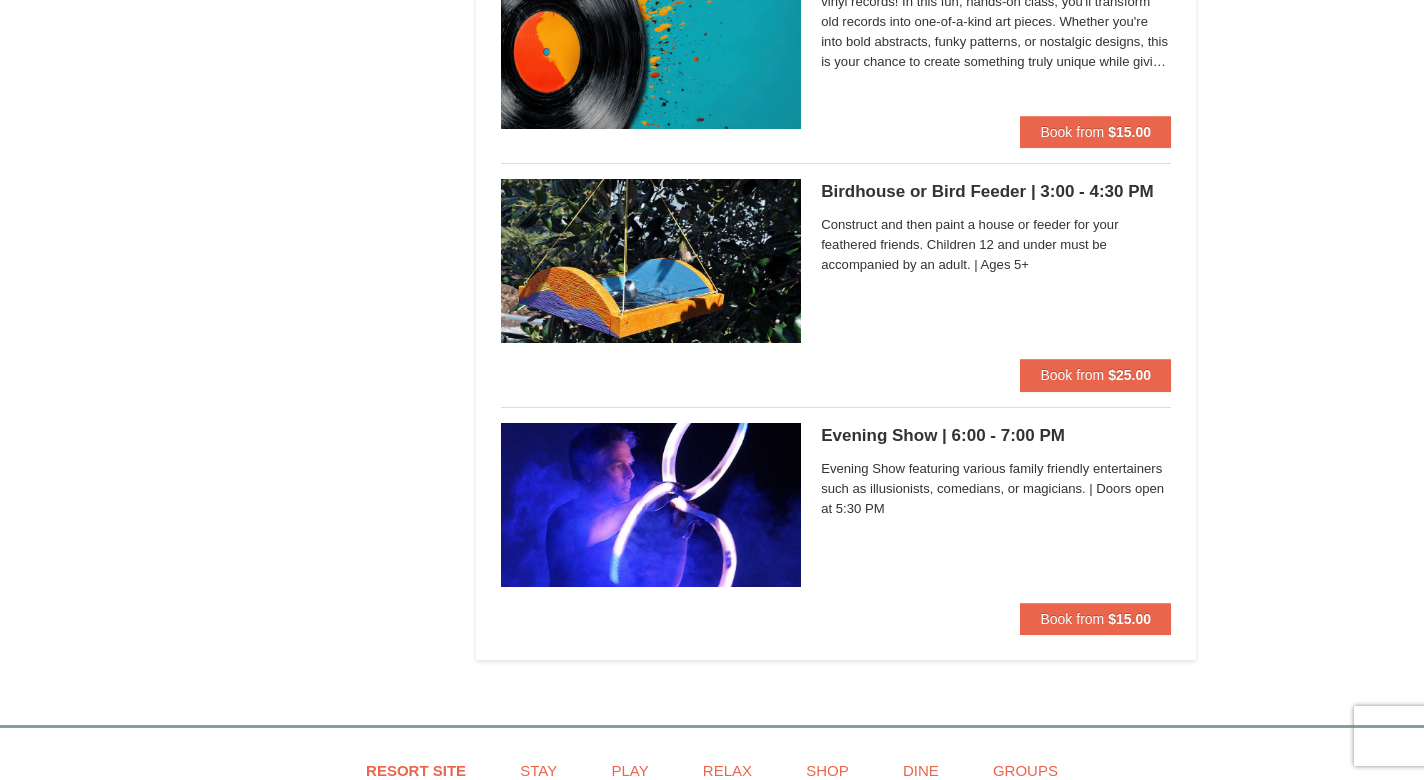 click on "Browser Not Supported
We notice you are using a browser which will not provide the best experience. We recommend using newer versions Chrome, Firefox, and Edge.
Chrome
Firefox
Edge
Safari
Select your preferred browser above to download.
Continue Anyway
Skip to Main Content
Skip to Main Content
Newsletter Sign Up
Owner's Site
×" at bounding box center [712, -2710] 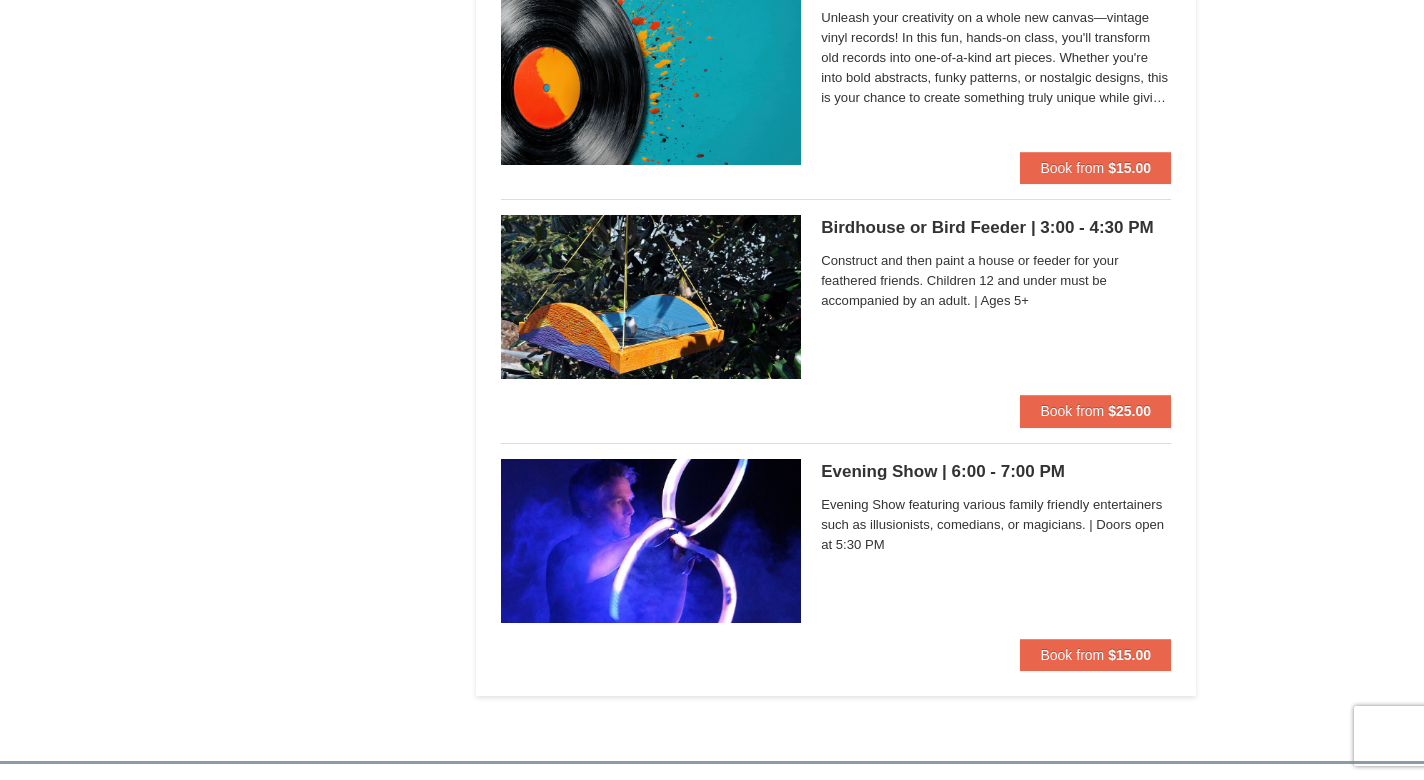 scroll, scrollTop: 6550, scrollLeft: 0, axis: vertical 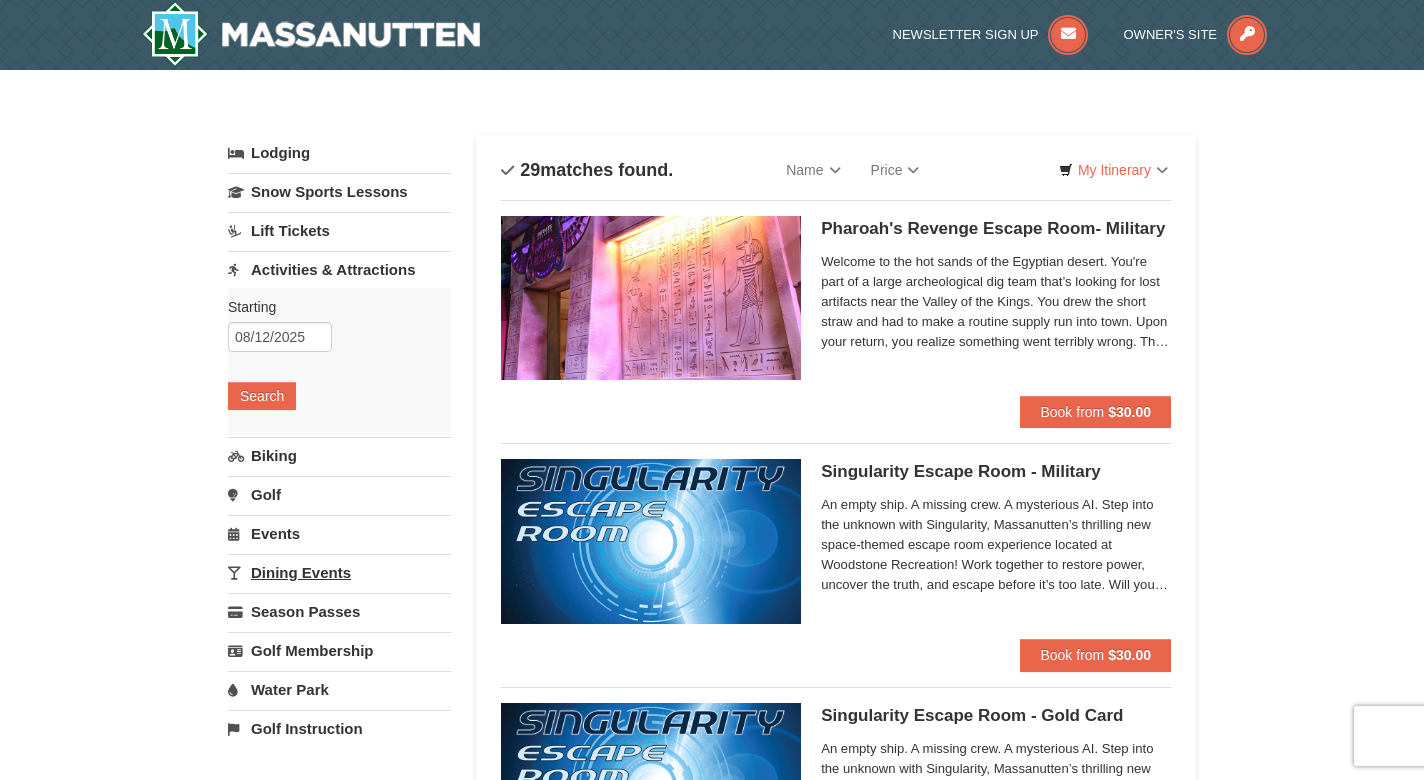 click on "Dining Events" at bounding box center (339, 572) 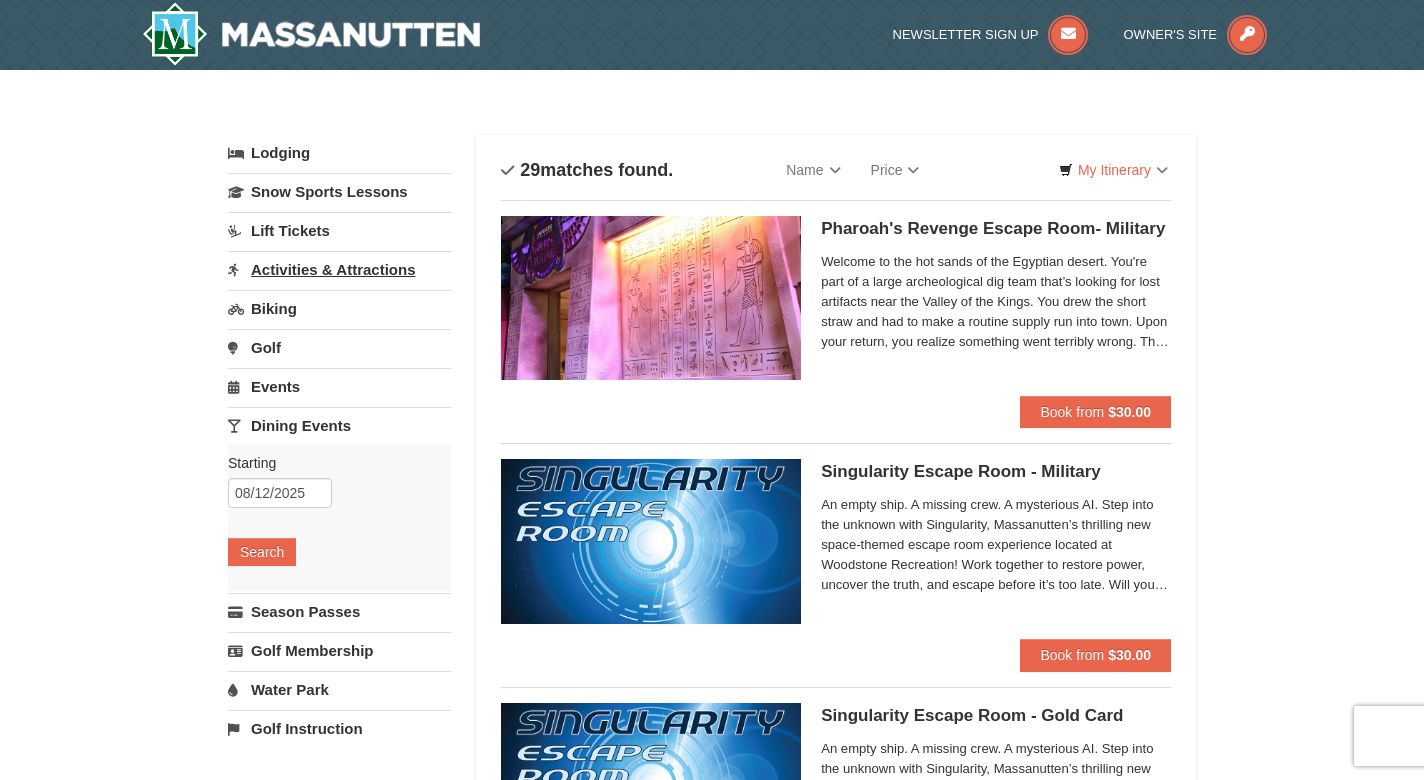 click on "Activities & Attractions" at bounding box center (339, 269) 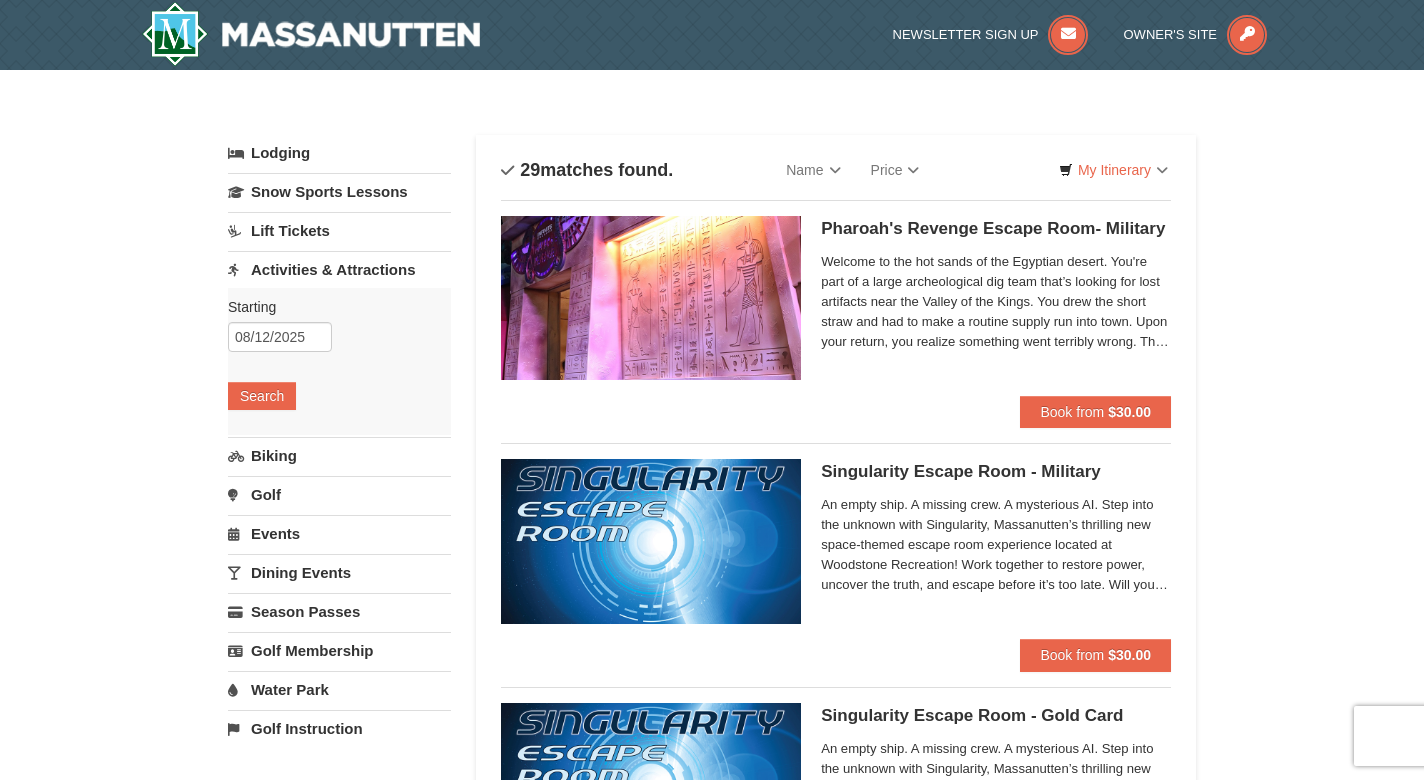 click on "×
Categories
List
Filter
My Itinerary
Questions?  1-540-289-9441
Lodging
Arrival Please format dates MM/DD/YYYY Please format dates MM/DD/YYYY
08/12/2025
Departure Please format dates MM/DD/YYYY Please format dates MM/DD/YYYY
08/14/2025
2 0" at bounding box center (712, 3700) 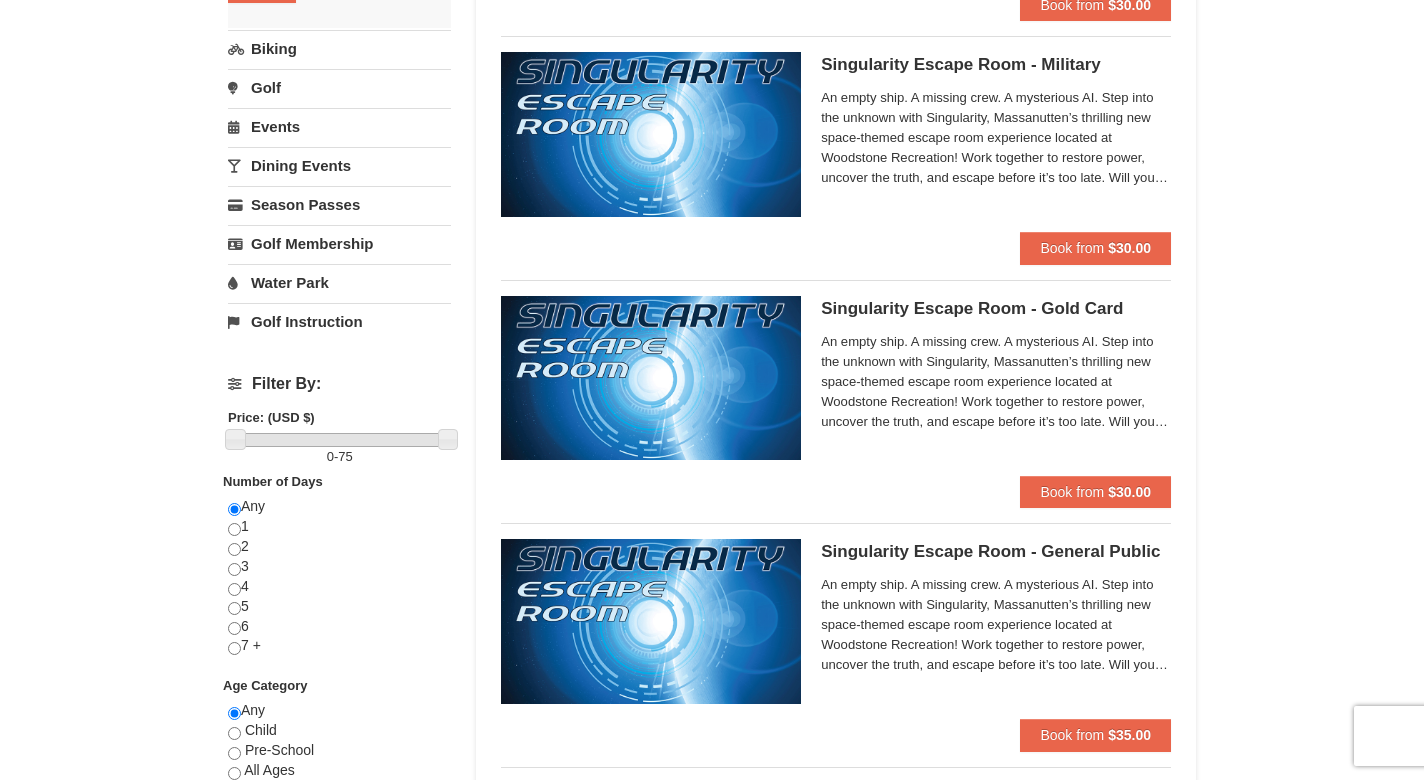 scroll, scrollTop: 414, scrollLeft: 0, axis: vertical 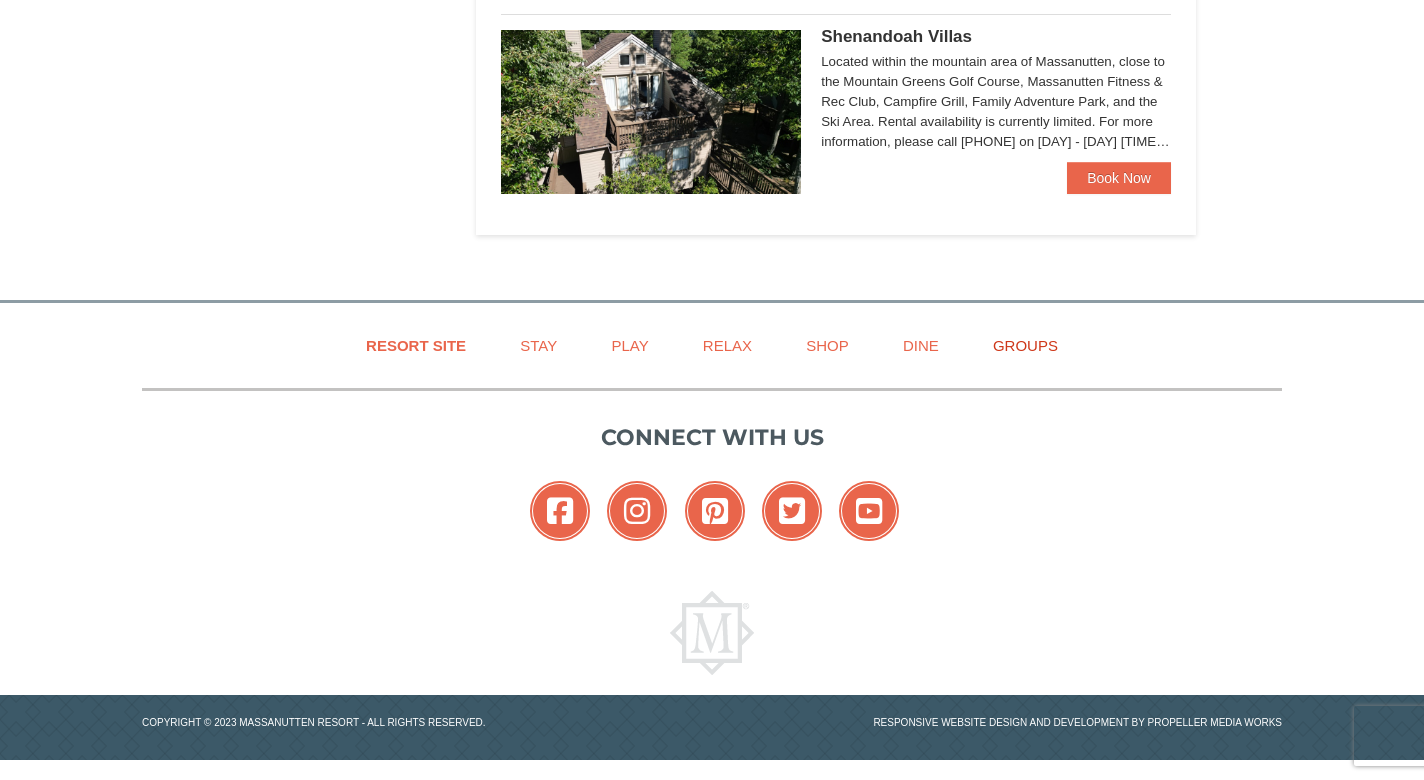 click on "Groups" at bounding box center (1025, 345) 